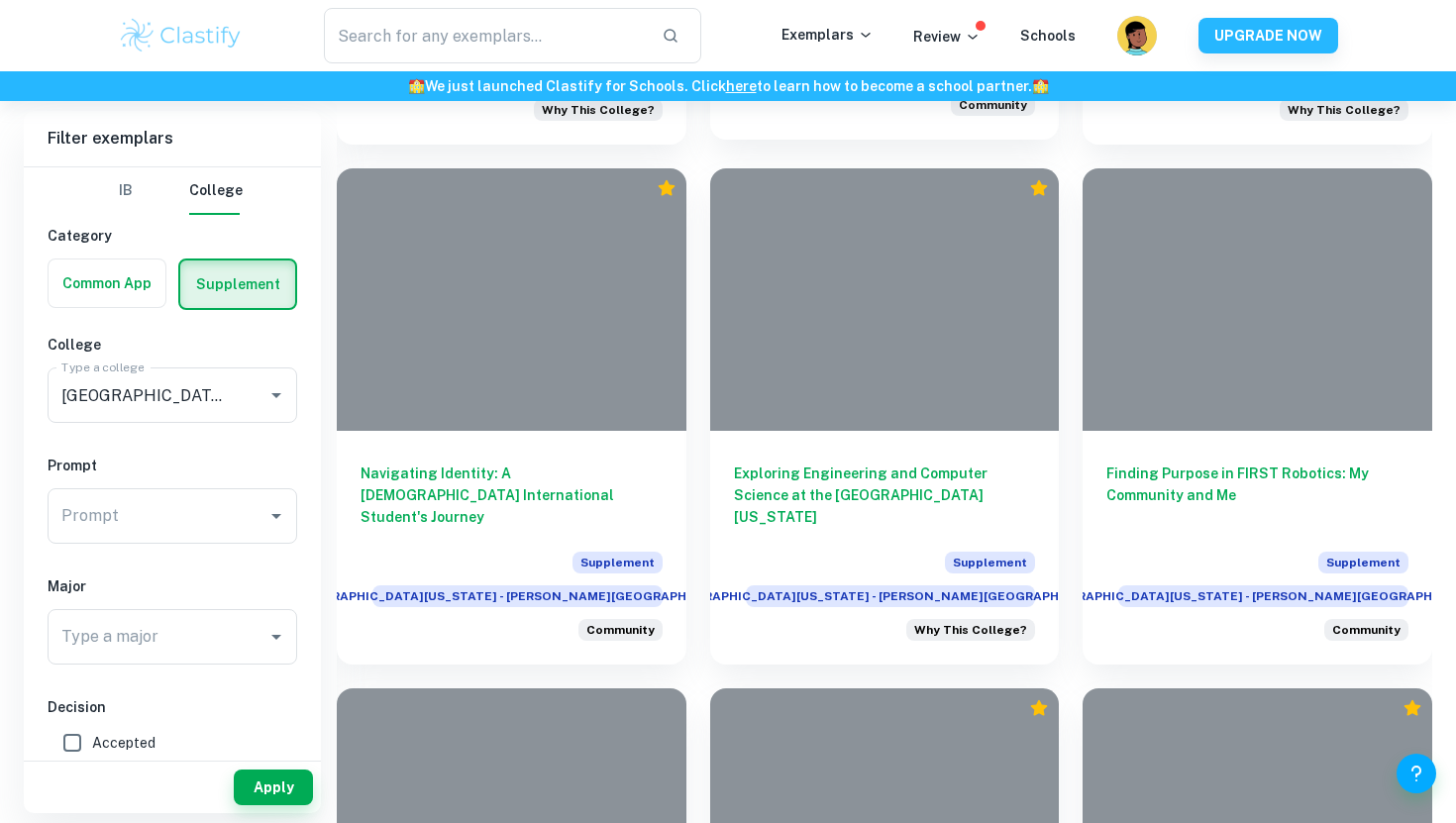 scroll, scrollTop: 1967, scrollLeft: 0, axis: vertical 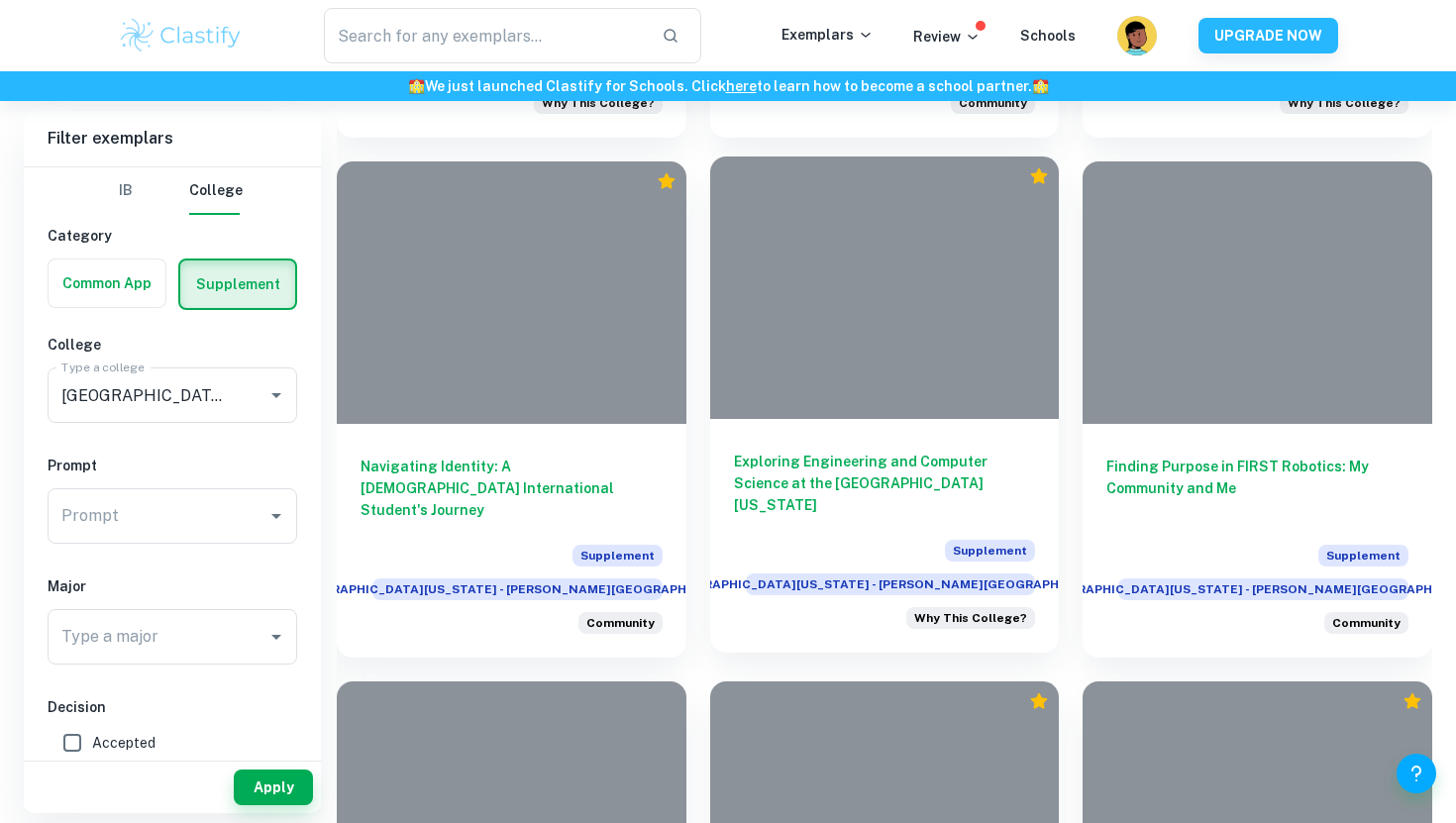 click on "Exploring Engineering and Computer Science at the [GEOGRAPHIC_DATA][US_STATE]" at bounding box center (884, 483) 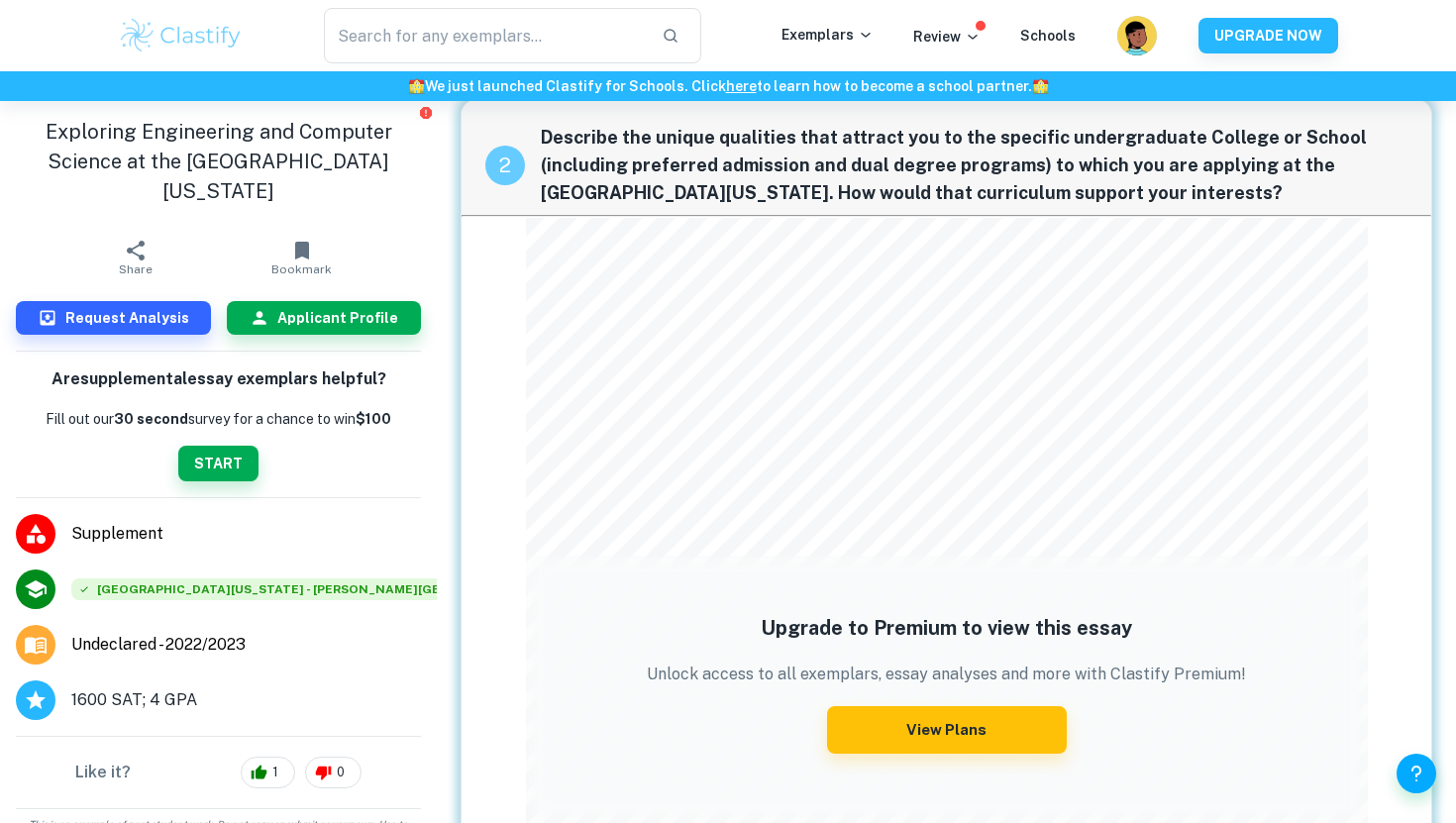 scroll, scrollTop: 964, scrollLeft: 0, axis: vertical 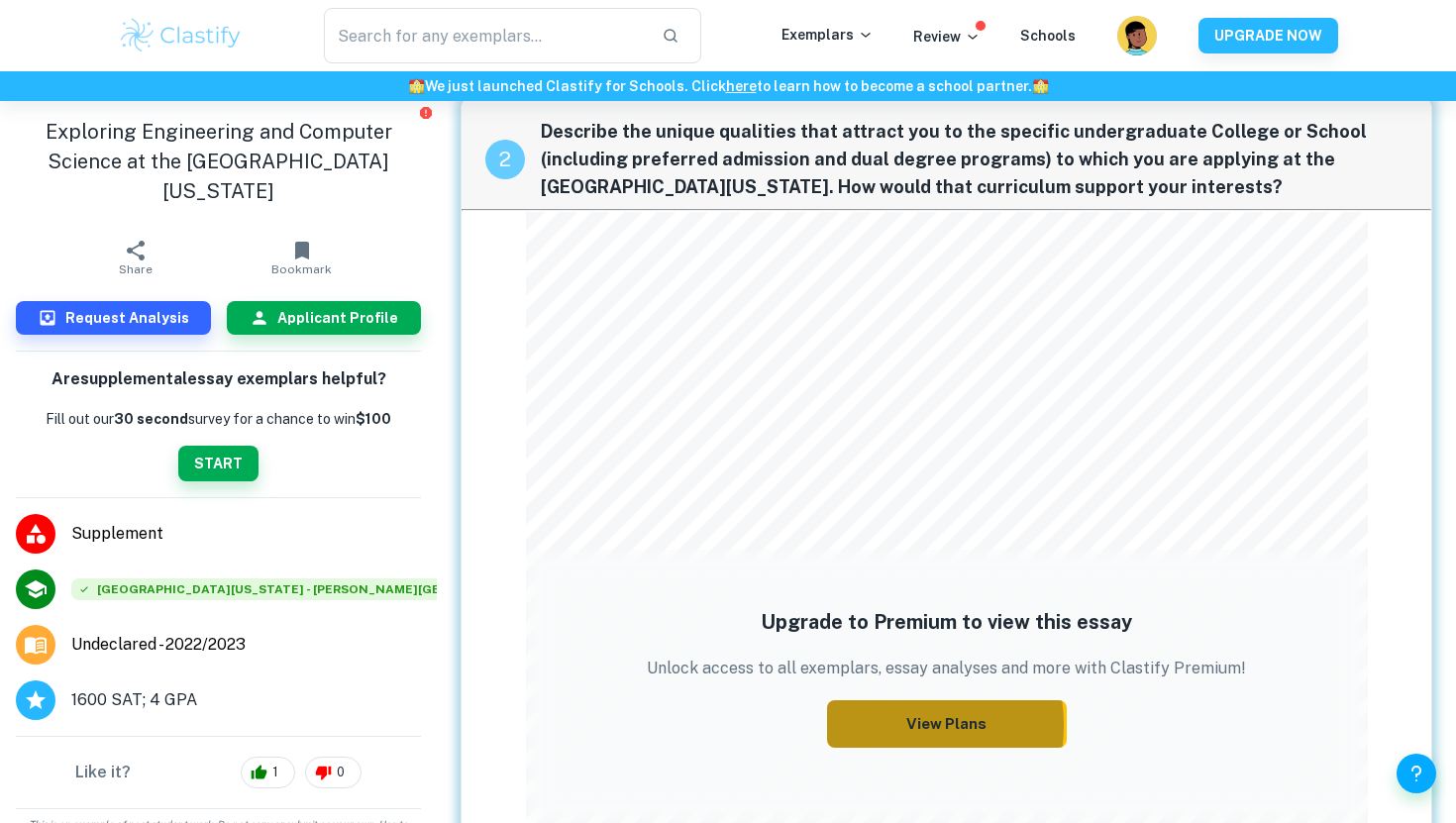click on "View Plans" at bounding box center [947, 724] 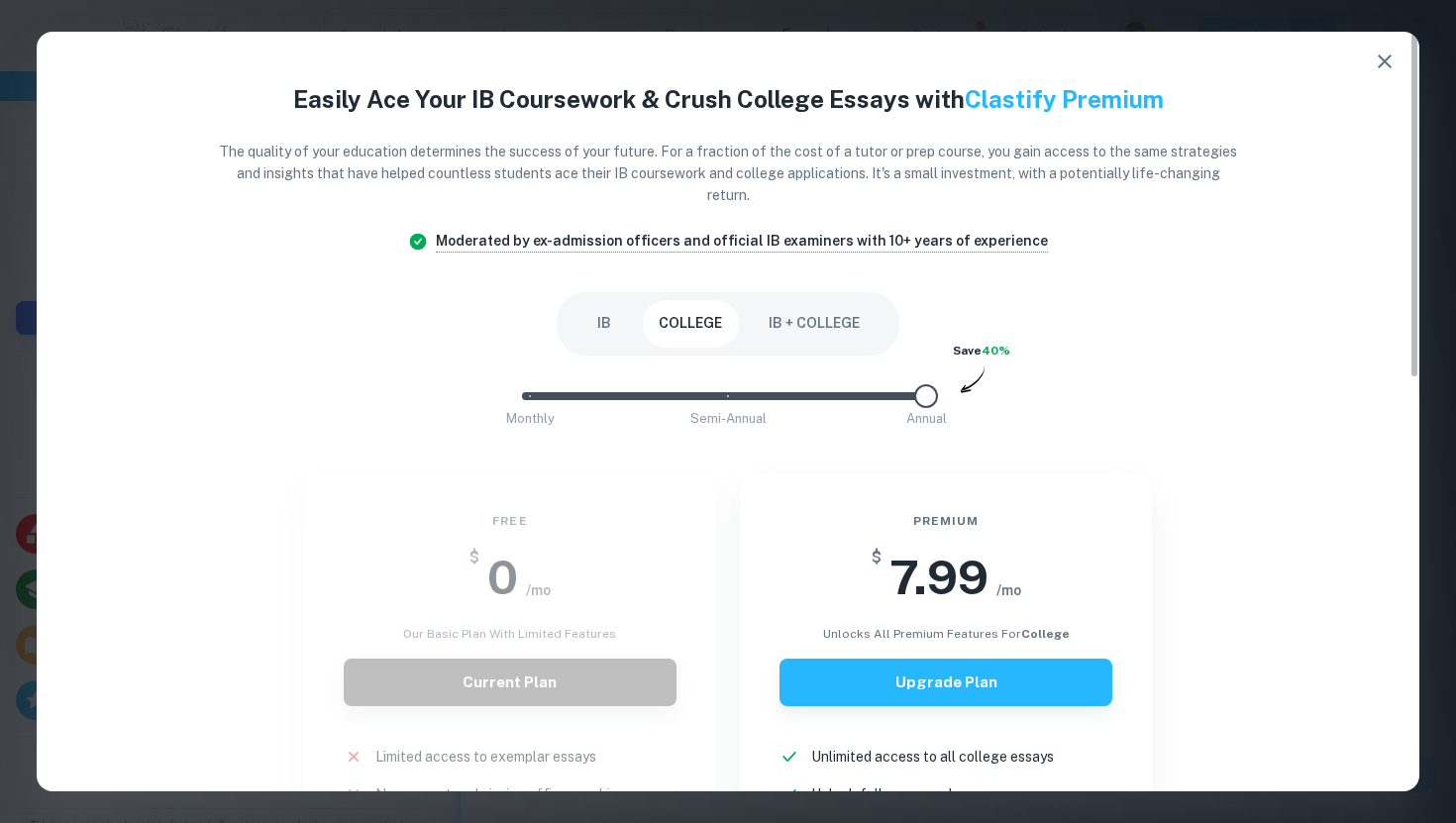 click on "Free $ 0 /mo Our basic plan with limited features Current Plan Limited access to exemplar essays New! No access to admission officer marking New! Incomplete Applicant Profiles New! Ads New!" at bounding box center (498, 742) 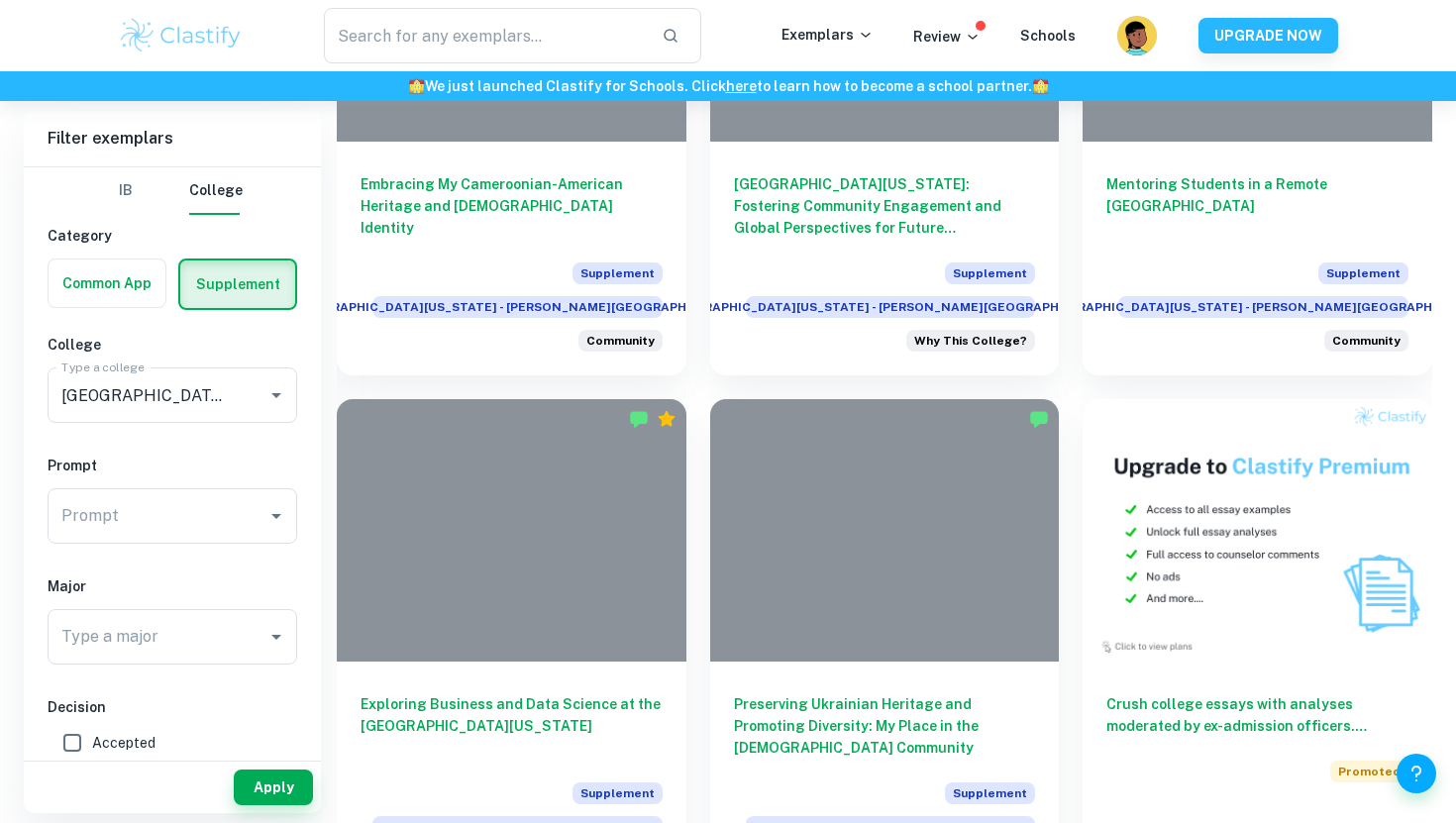 scroll, scrollTop: 847, scrollLeft: 0, axis: vertical 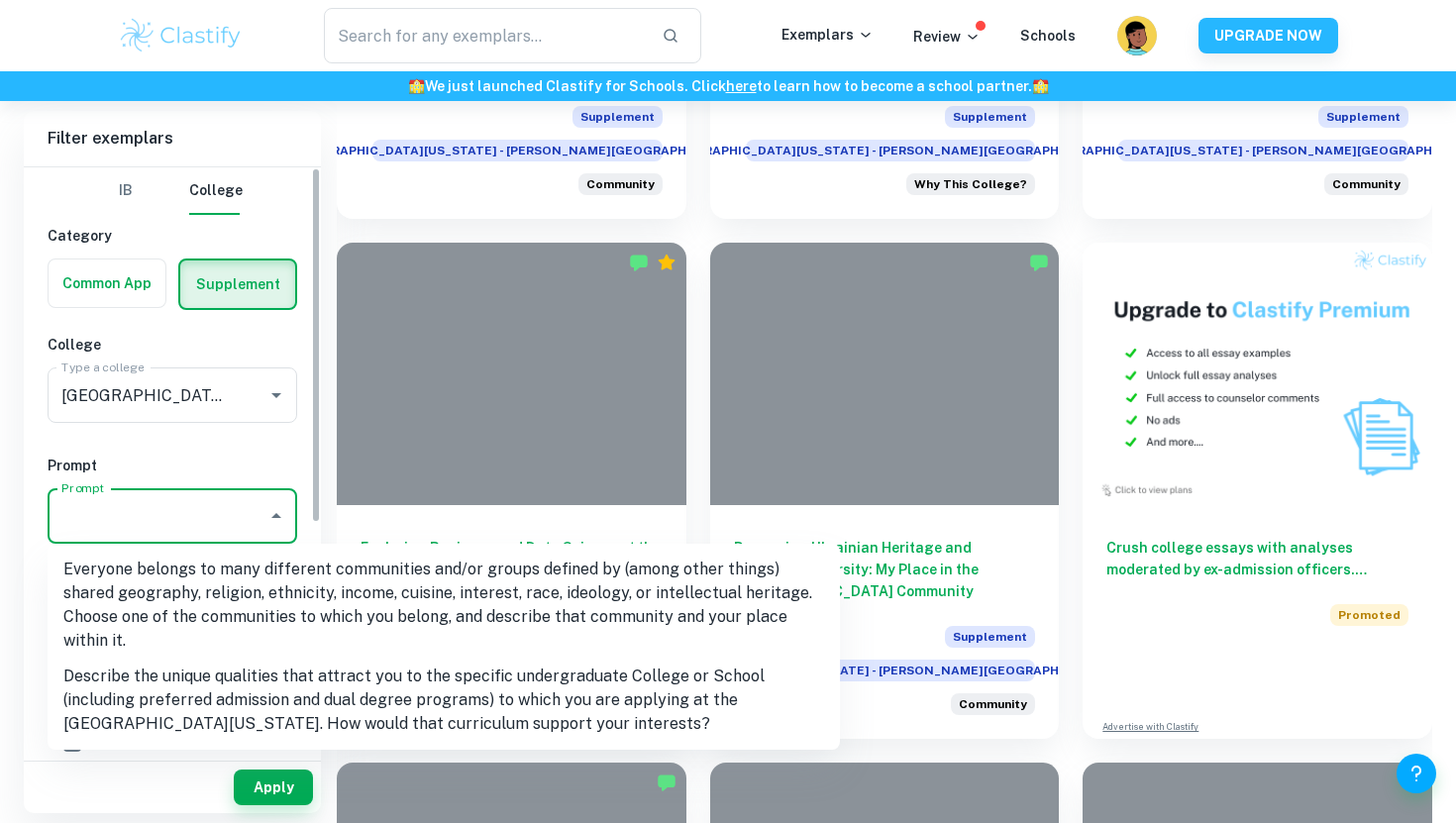 click on "Prompt" at bounding box center (157, 516) 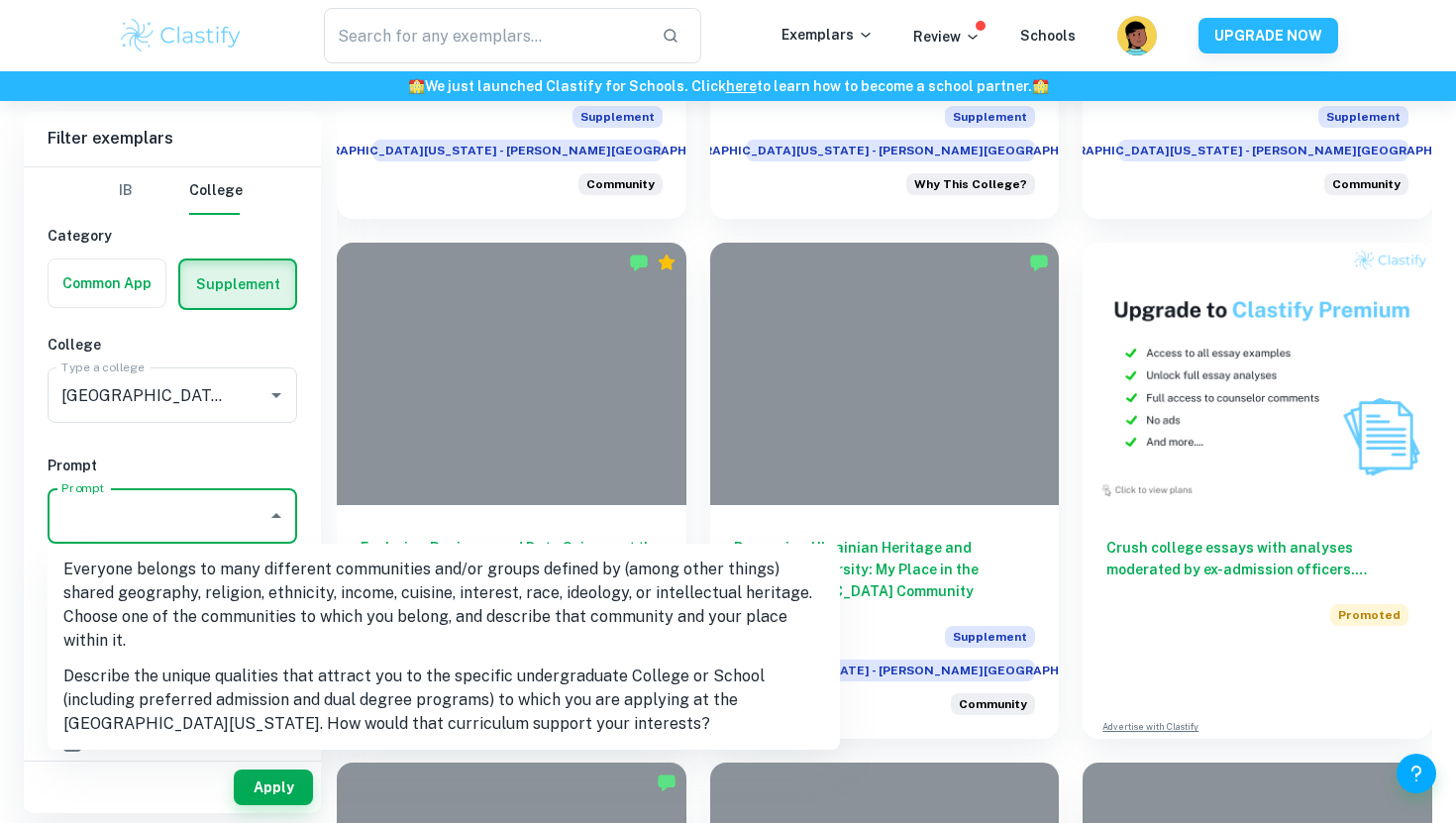 click on "Prompt" at bounding box center [157, 516] 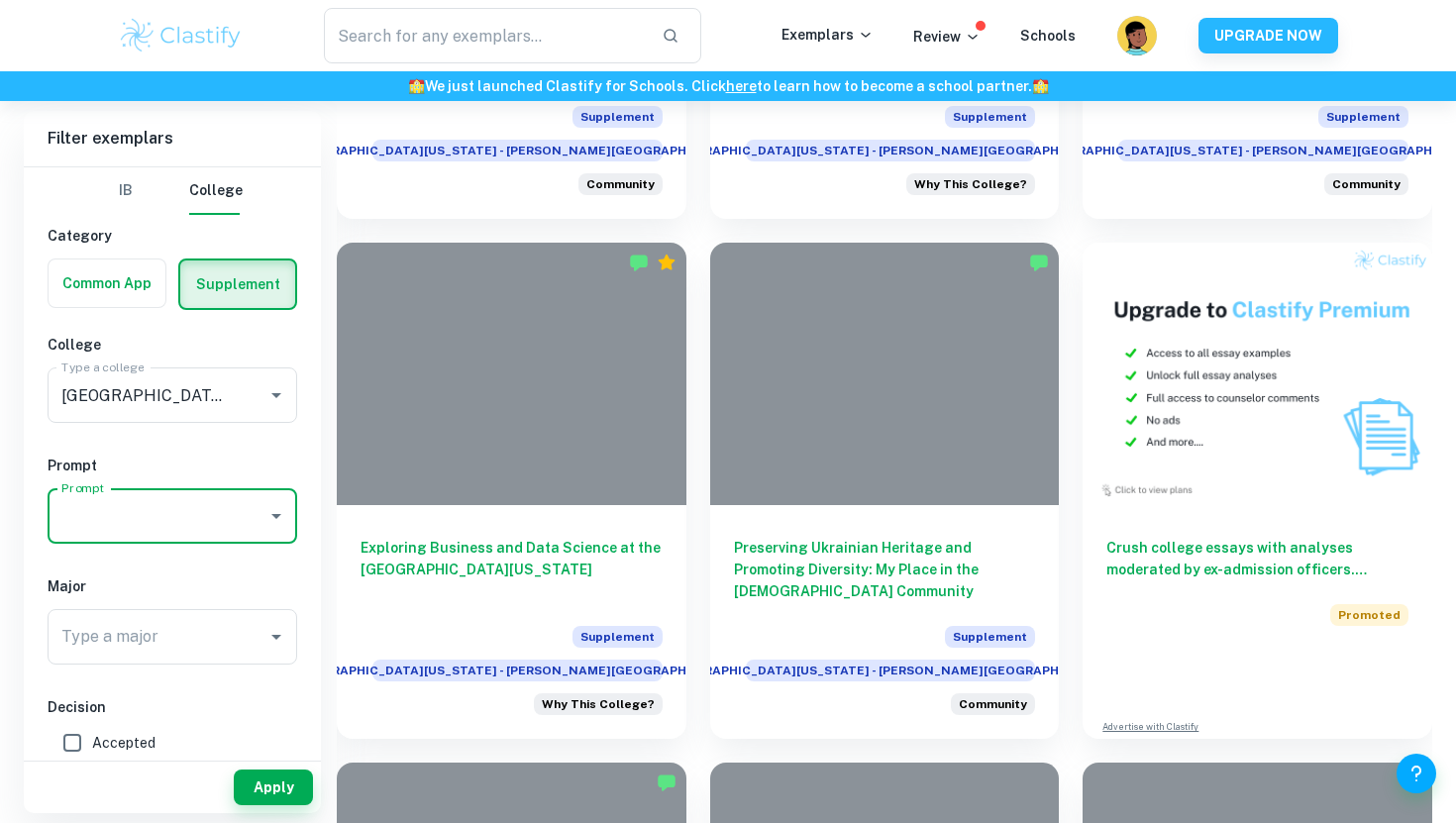 click 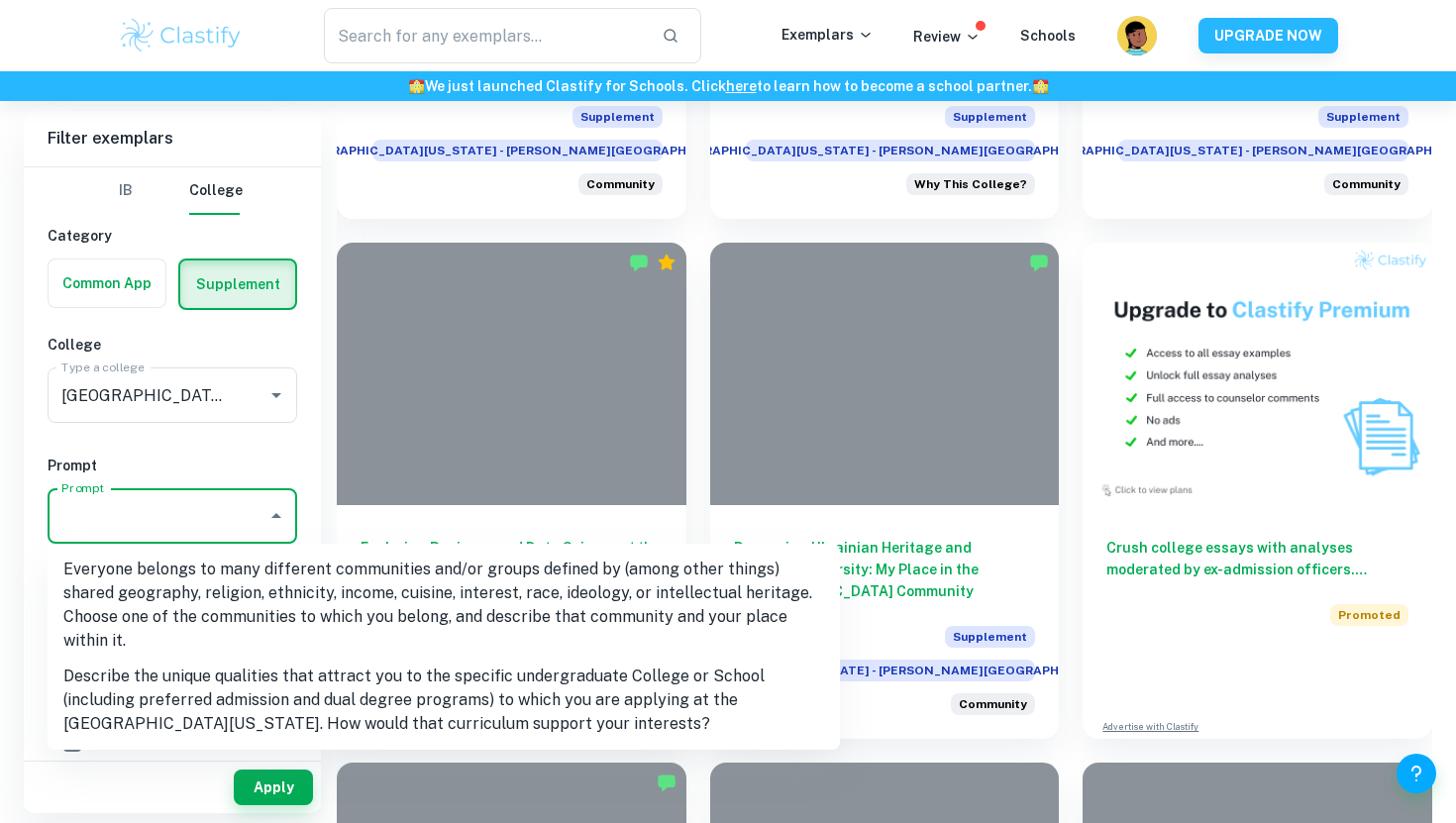 click on "Describe the unique qualities that attract you to the specific undergraduate College or School (including preferred admission and dual degree programs) to which you are applying at the [GEOGRAPHIC_DATA][US_STATE]. How would that curriculum support your interests?" at bounding box center [444, 700] 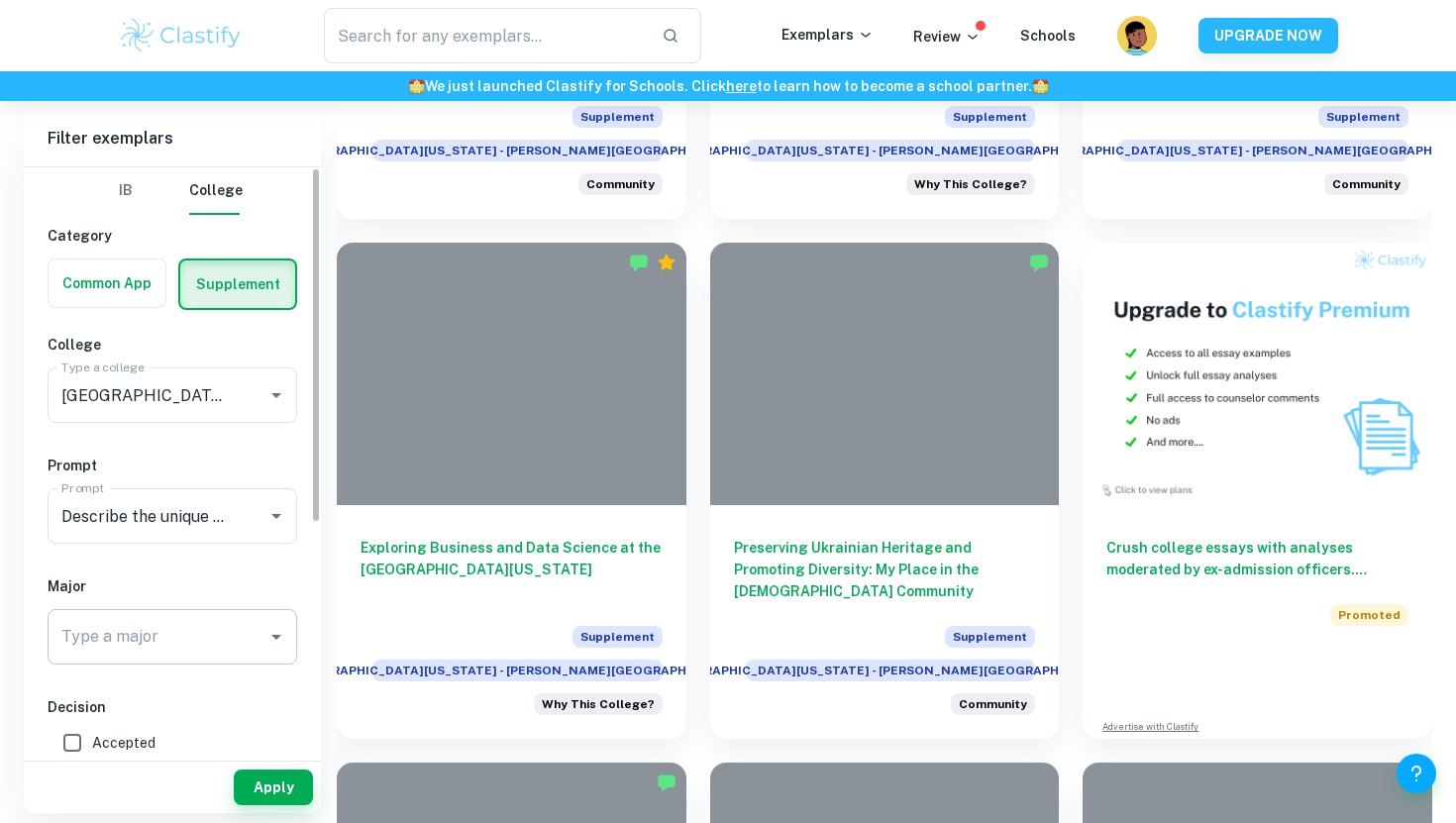 click on "Type a major" at bounding box center [172, 637] 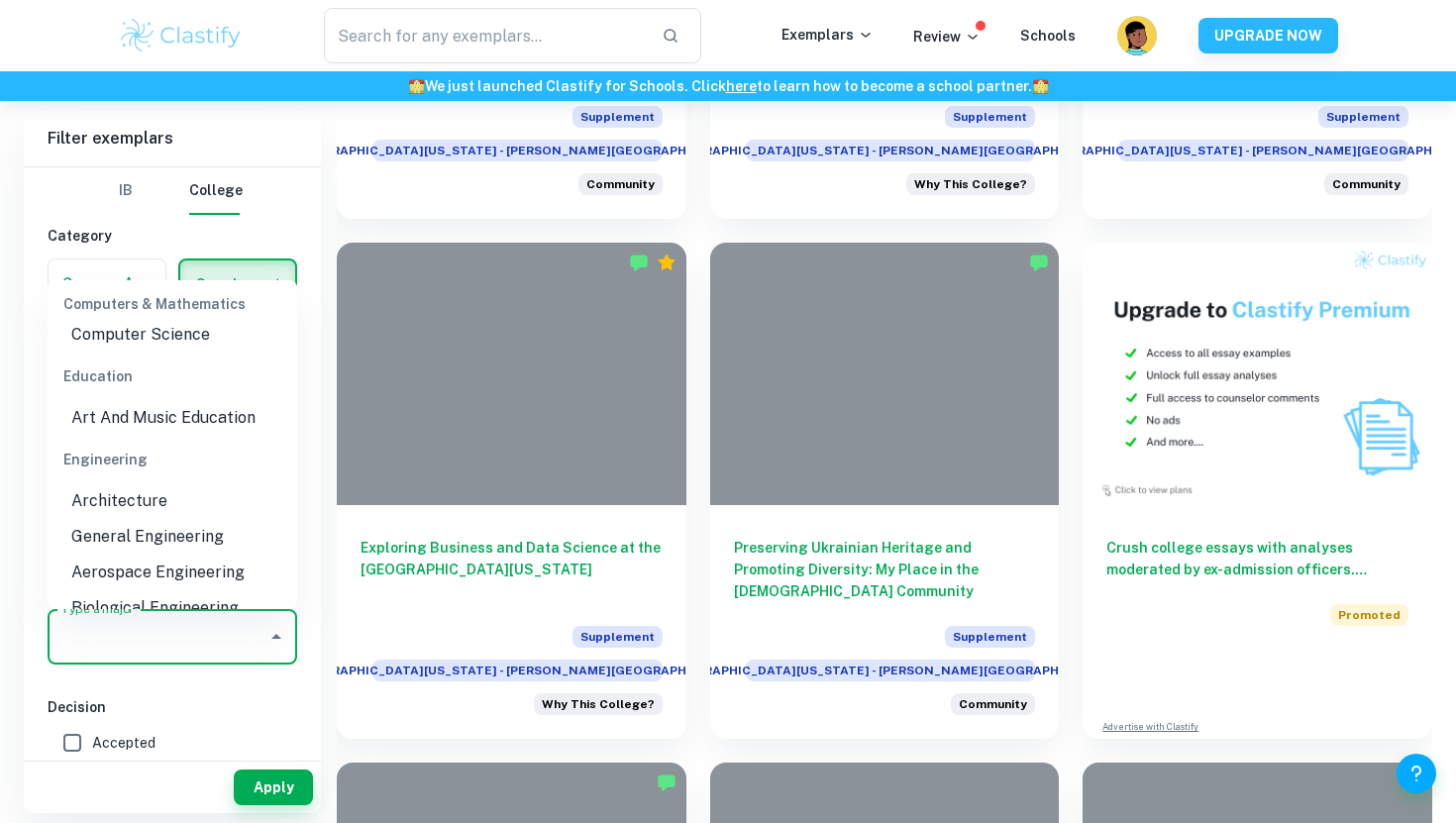 scroll, scrollTop: 1046, scrollLeft: 0, axis: vertical 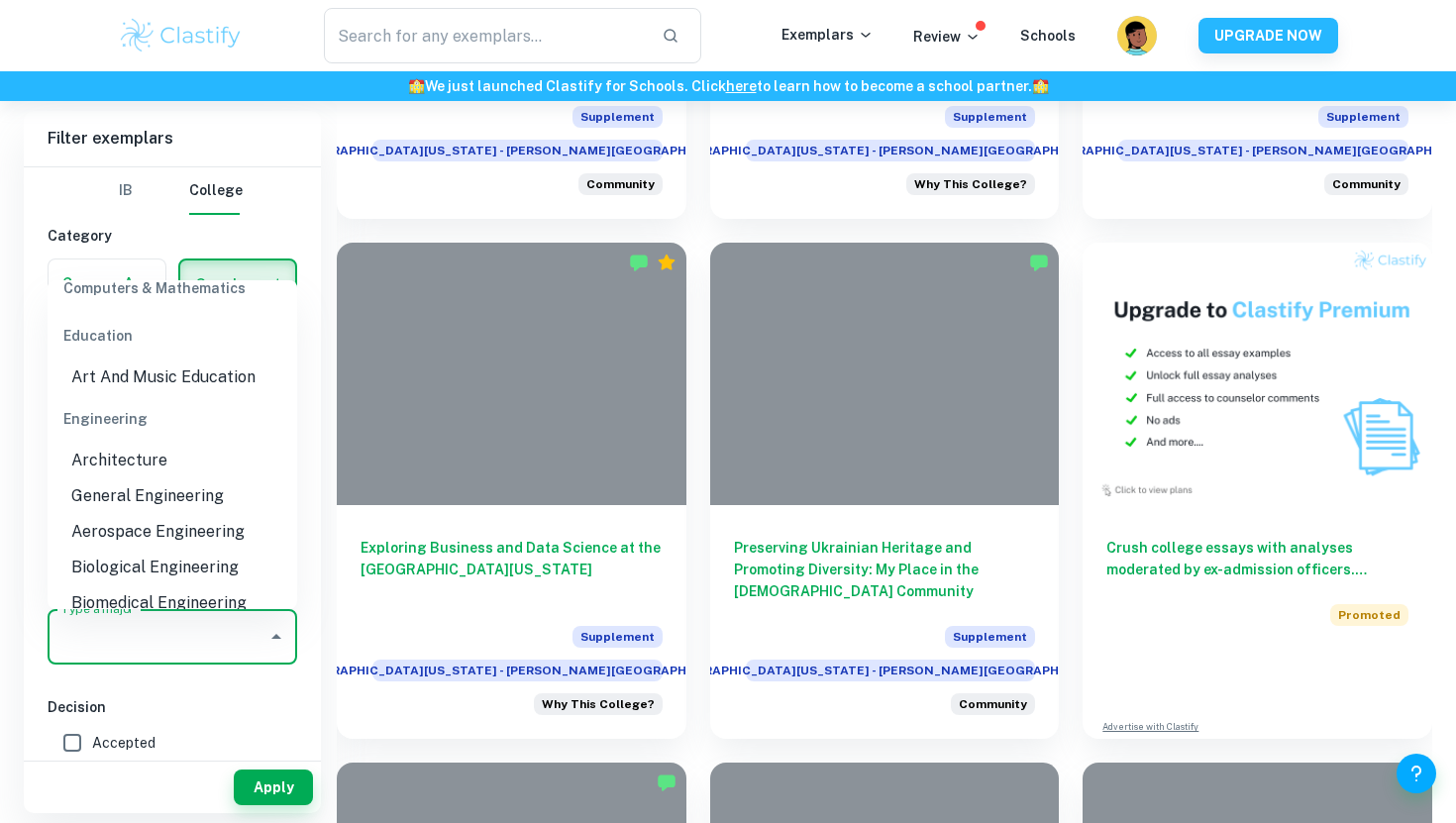 click on "Engineering" at bounding box center [172, 419] 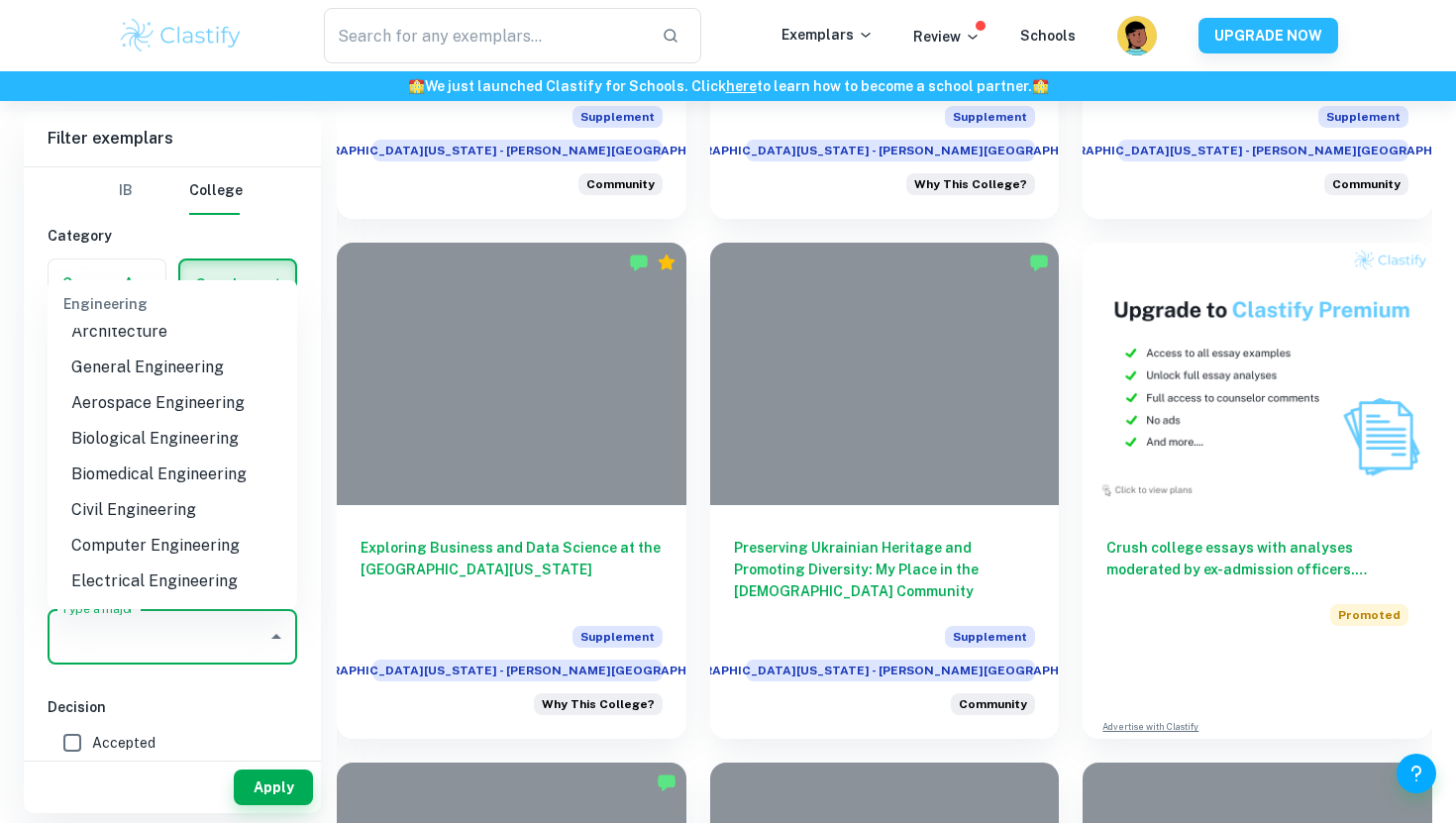 scroll, scrollTop: 1179, scrollLeft: 0, axis: vertical 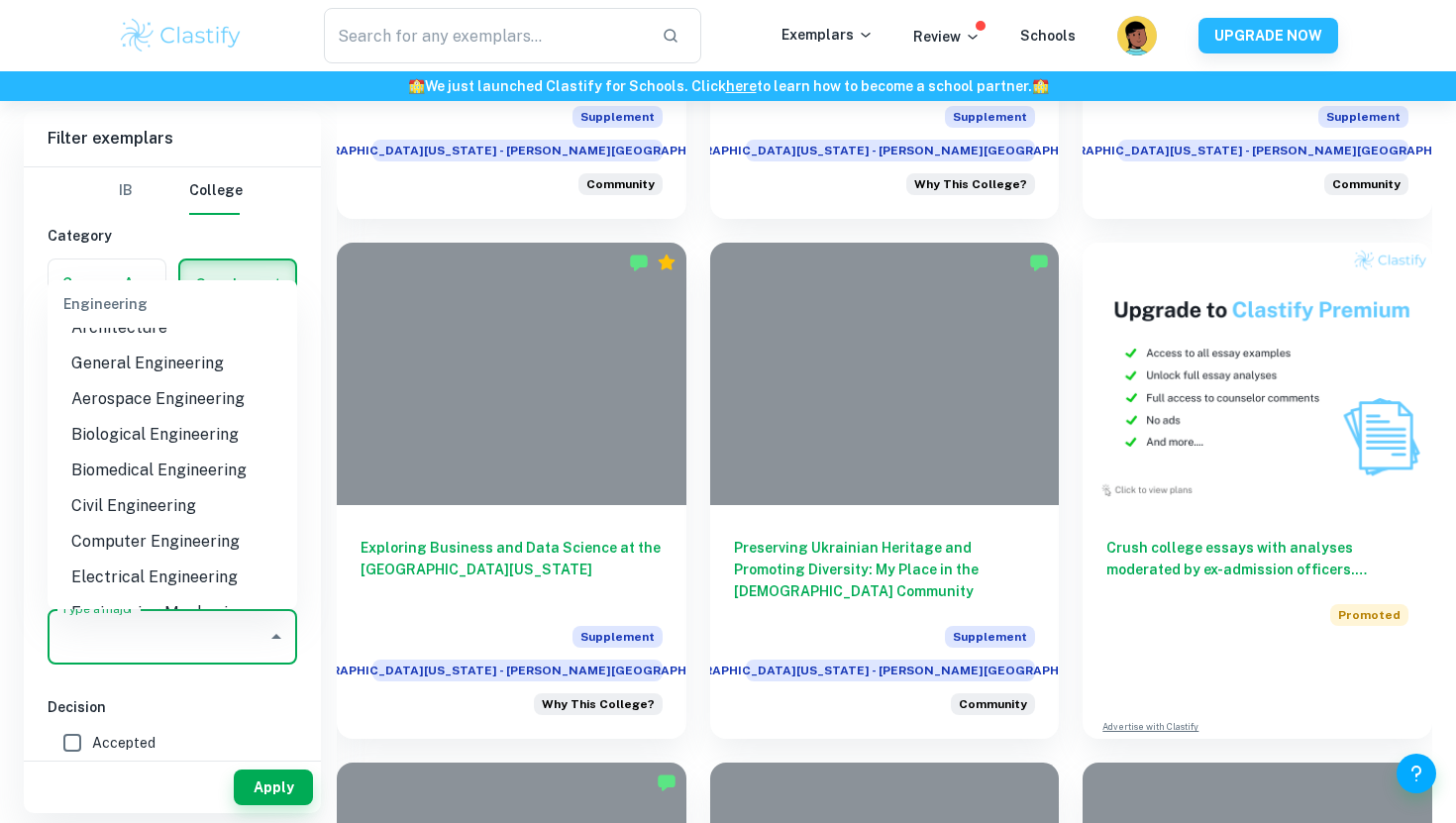 click on "Biomedical Engineering" at bounding box center (172, 470) 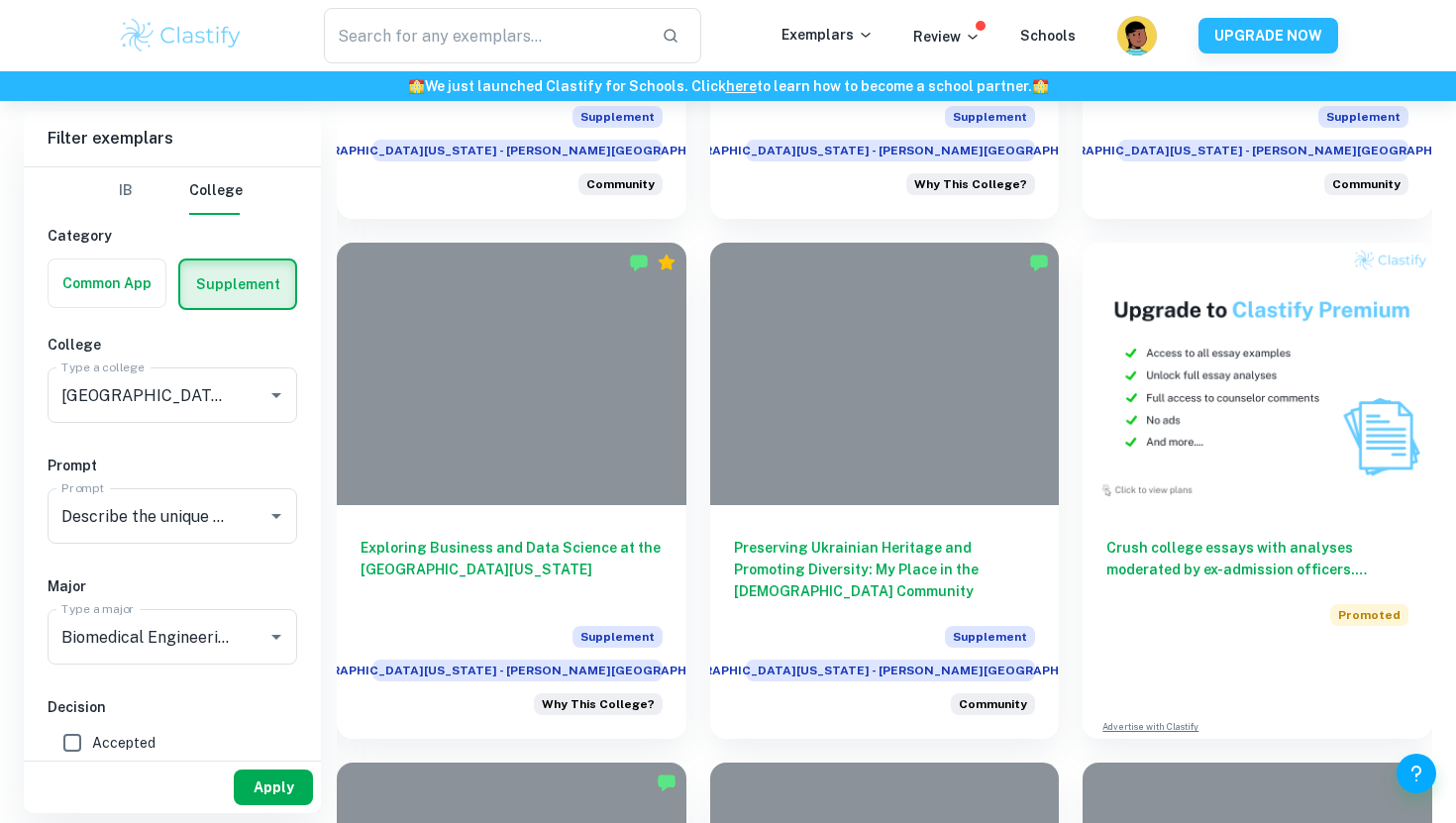 click on "Apply" at bounding box center (273, 787) 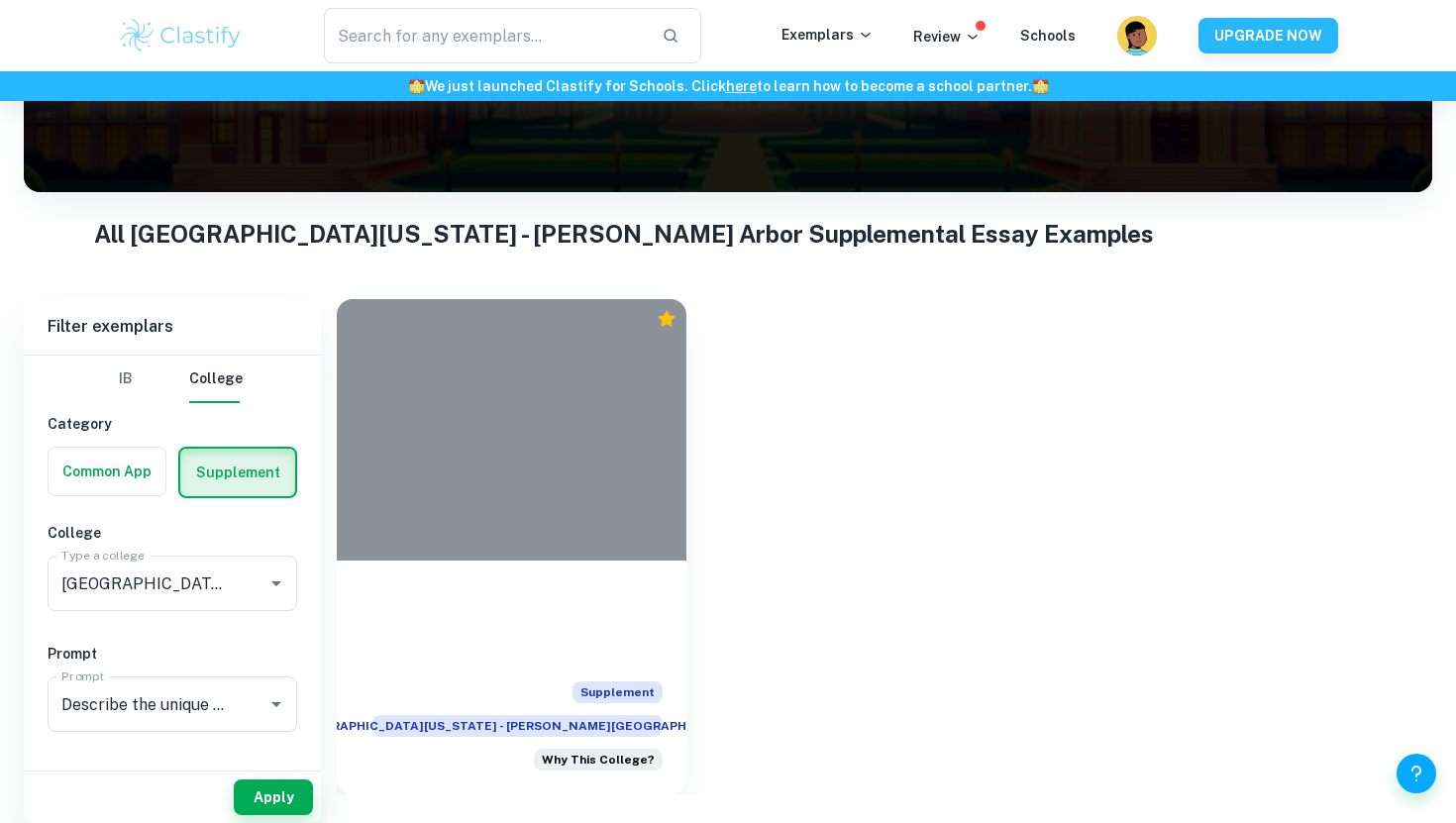 scroll, scrollTop: 243, scrollLeft: 0, axis: vertical 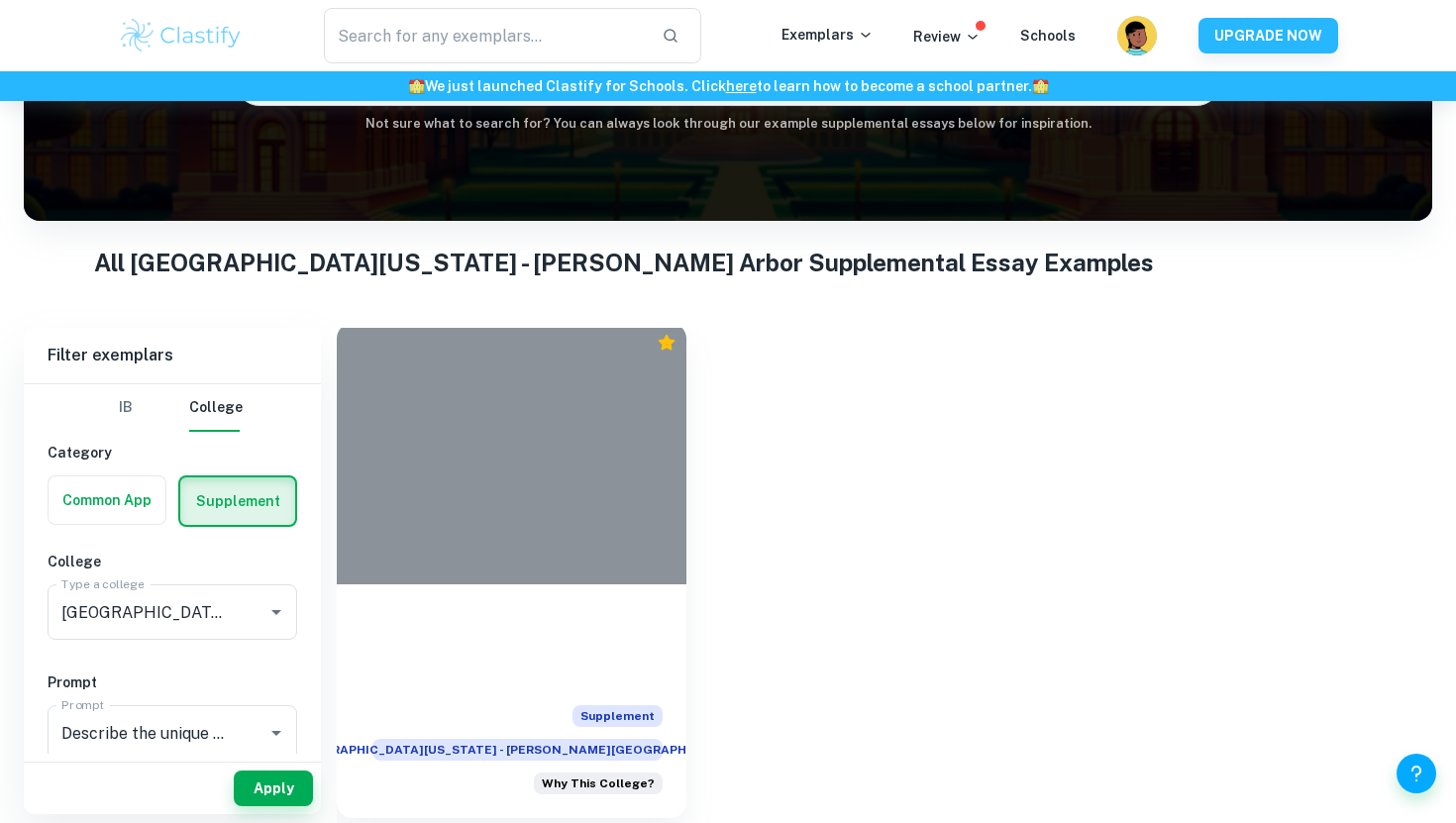 click at bounding box center [511, 454] 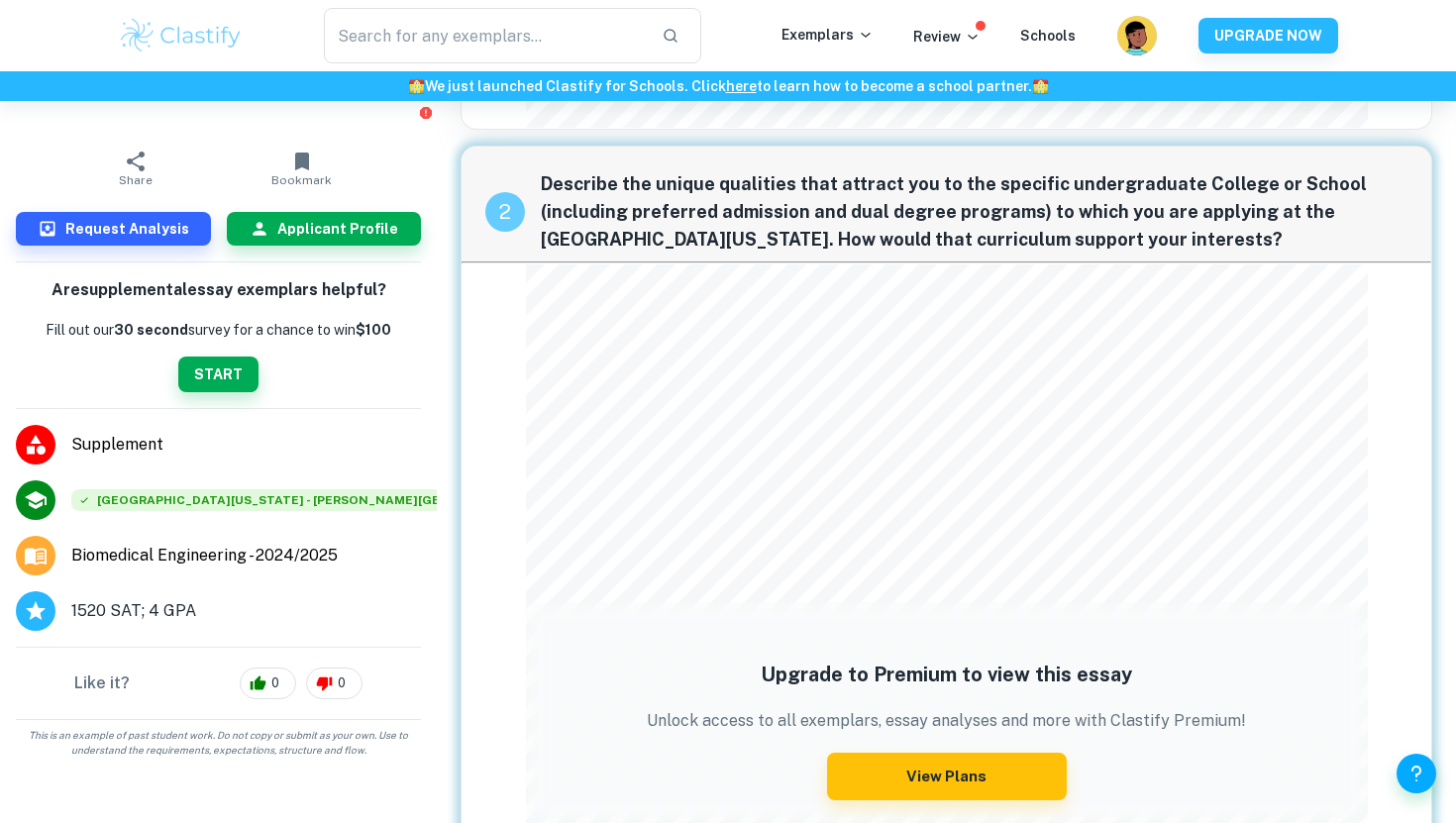 scroll, scrollTop: 705, scrollLeft: 0, axis: vertical 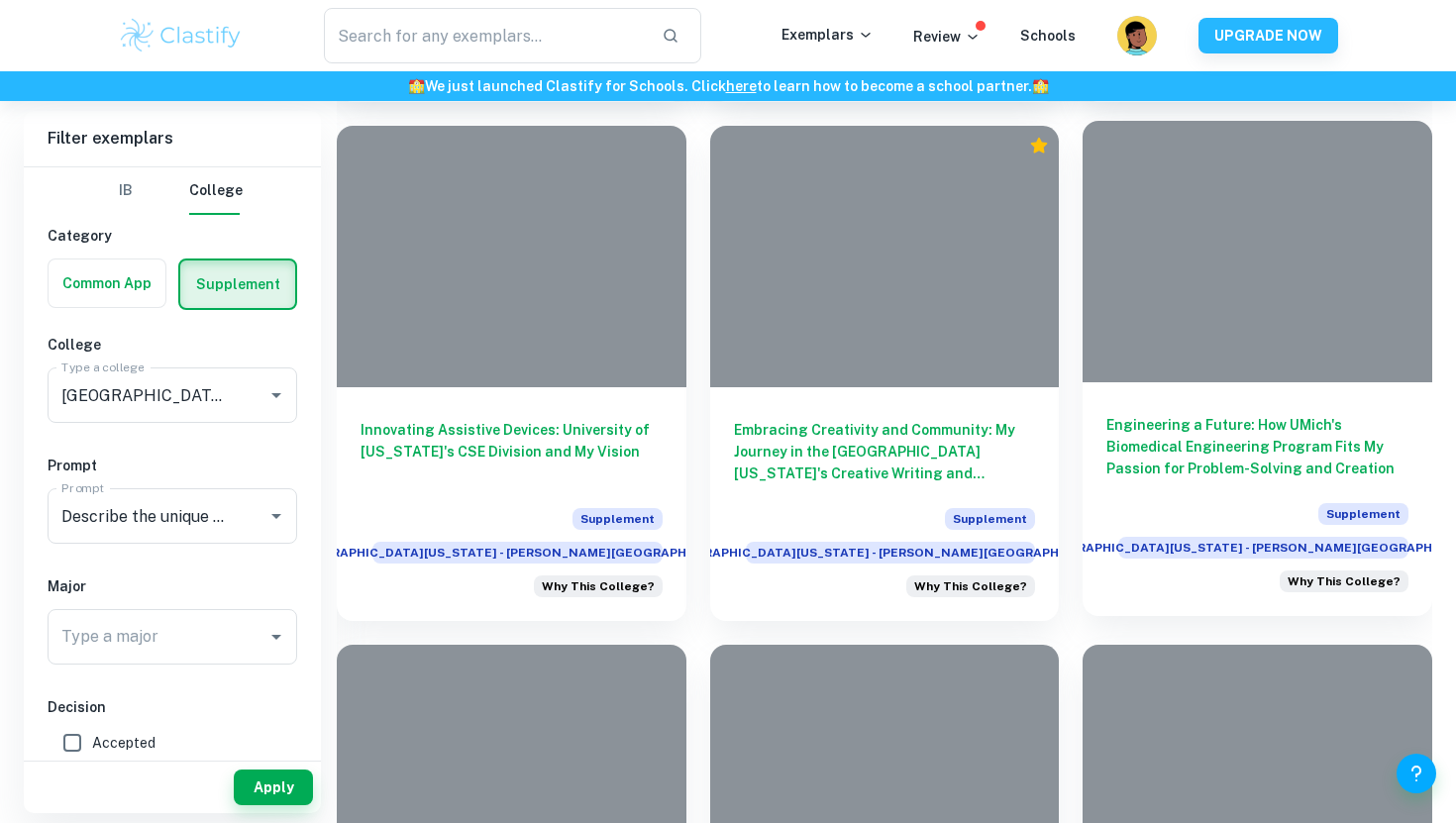 click on "Engineering a Future: How UMich's Biomedical Engineering Program Fits My Passion for Problem-Solving and Creation" at bounding box center (1257, 447) 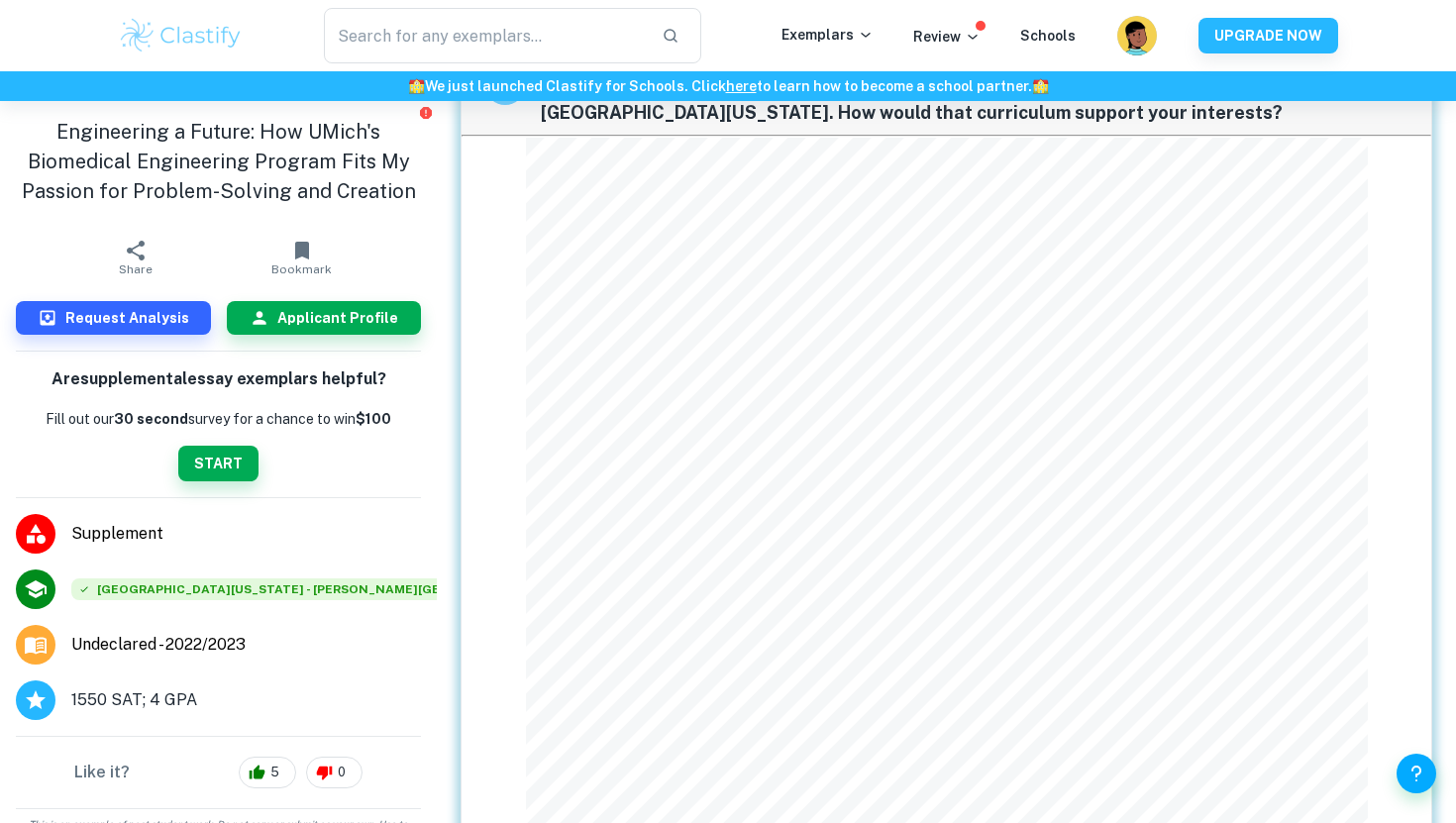 scroll, scrollTop: 950, scrollLeft: 0, axis: vertical 